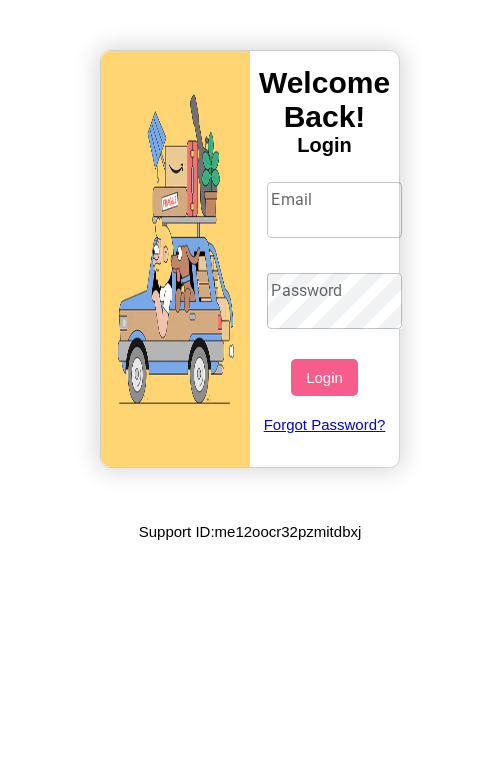 scroll, scrollTop: 0, scrollLeft: 0, axis: both 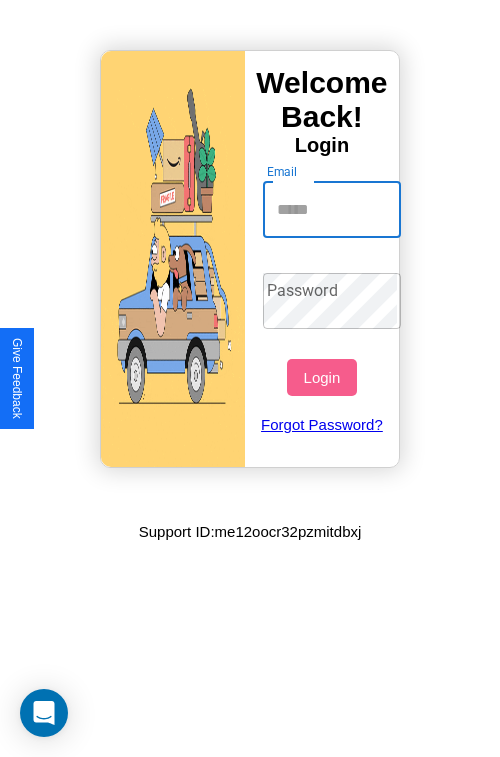 click on "Email" at bounding box center (332, 210) 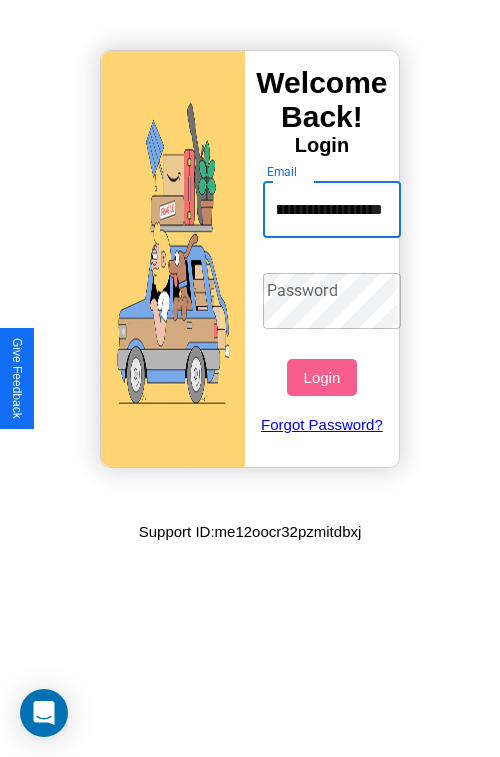 scroll, scrollTop: 0, scrollLeft: 116, axis: horizontal 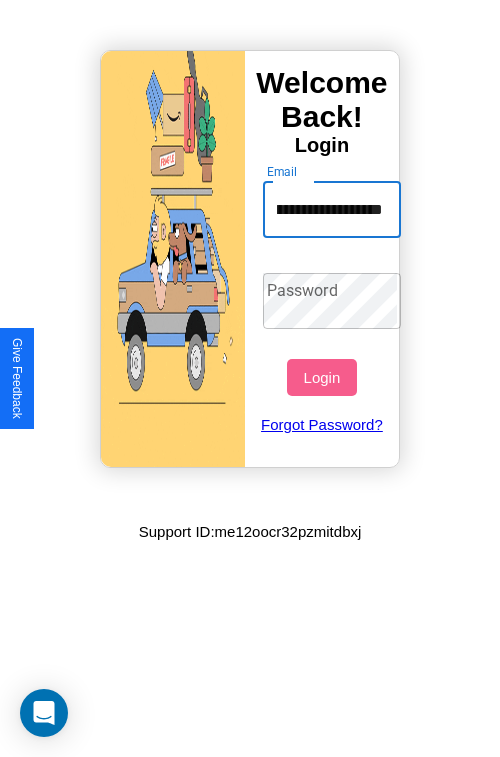 type on "**********" 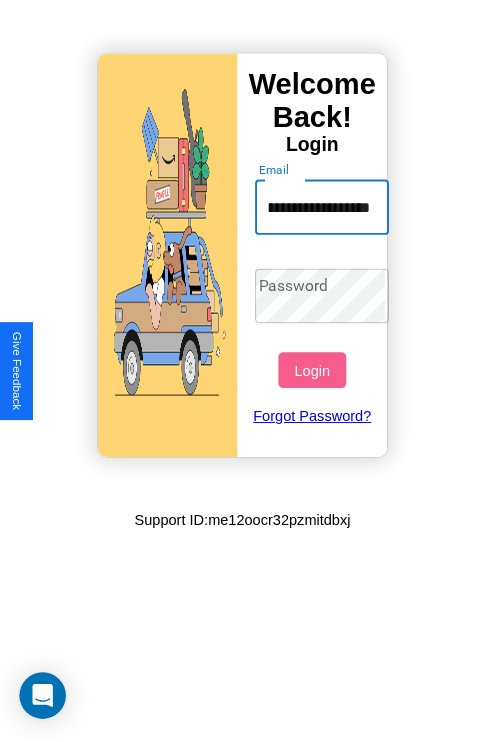 scroll, scrollTop: 0, scrollLeft: 0, axis: both 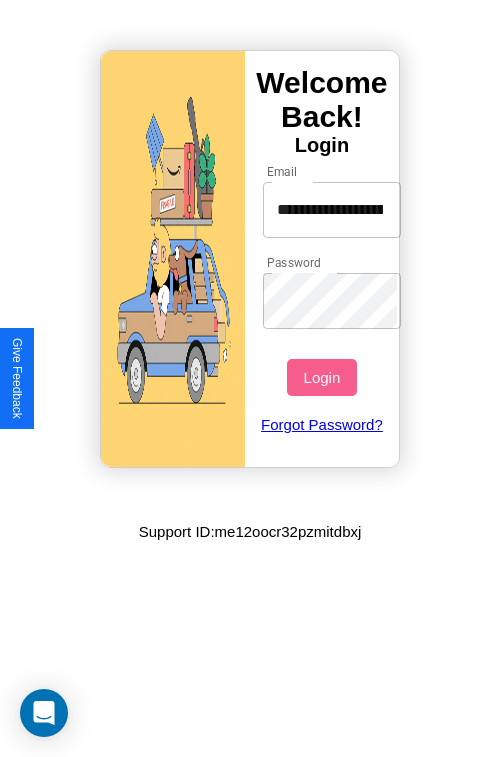 click on "Login" at bounding box center [321, 377] 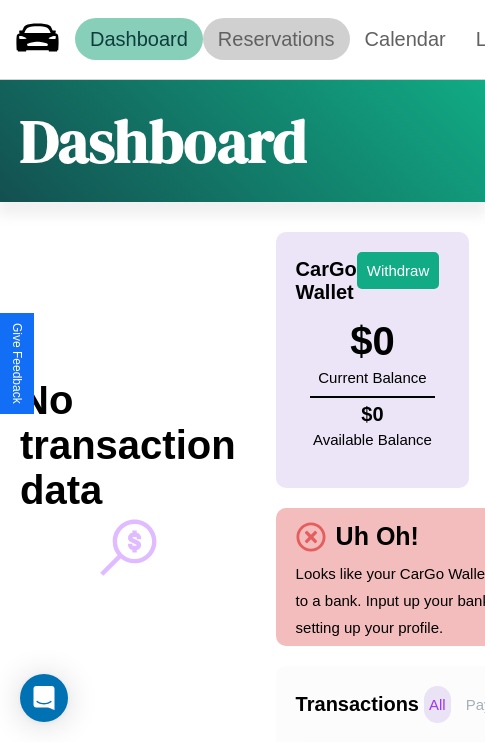 click on "Reservations" at bounding box center (276, 39) 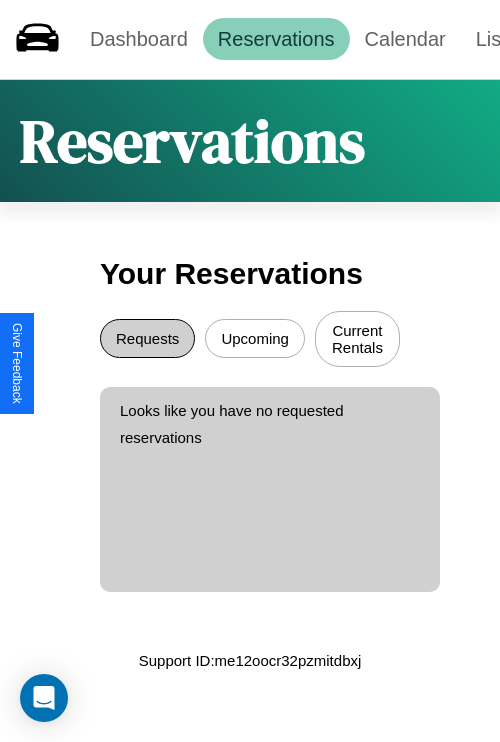 click on "Requests" at bounding box center [147, 338] 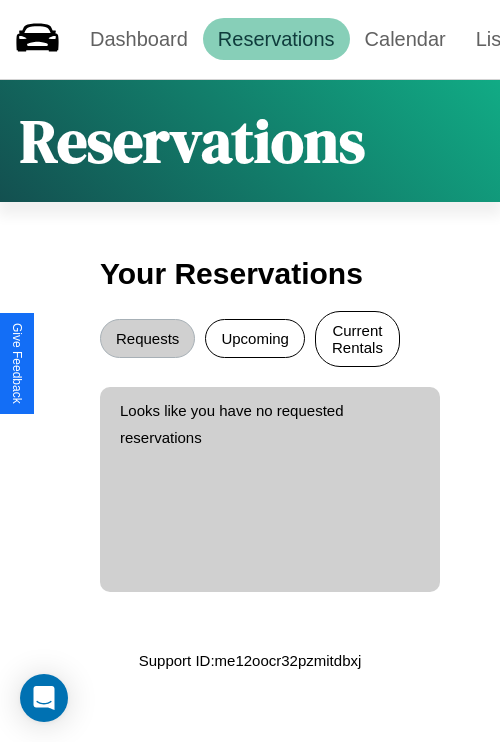 click on "Current Rentals" at bounding box center [357, 339] 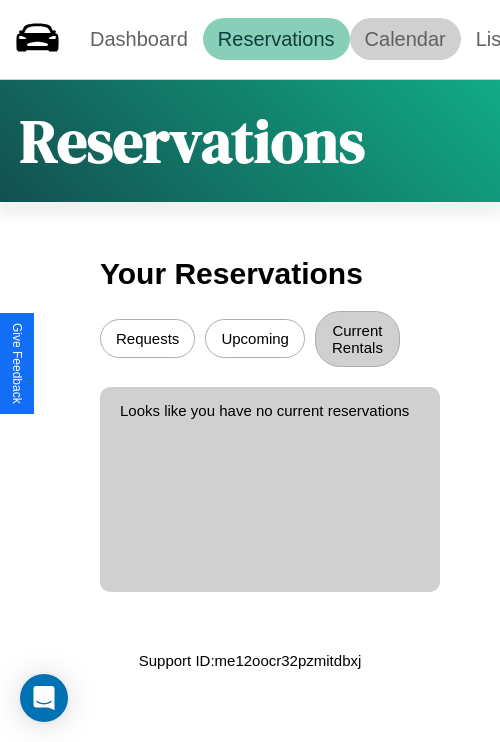 click on "Calendar" at bounding box center [405, 39] 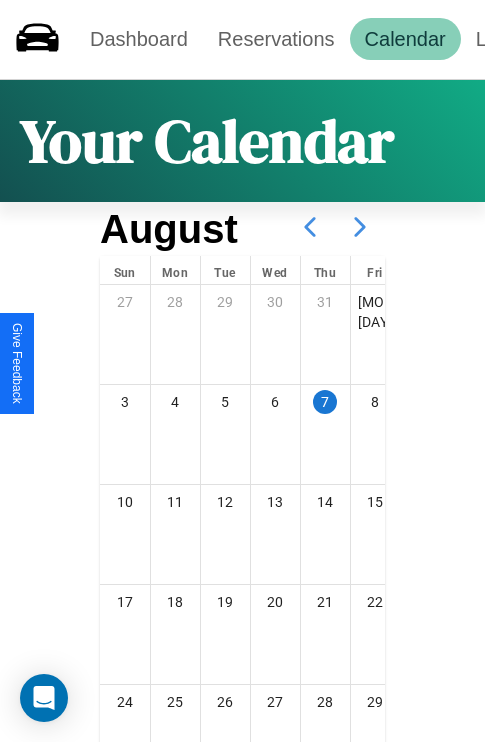 click 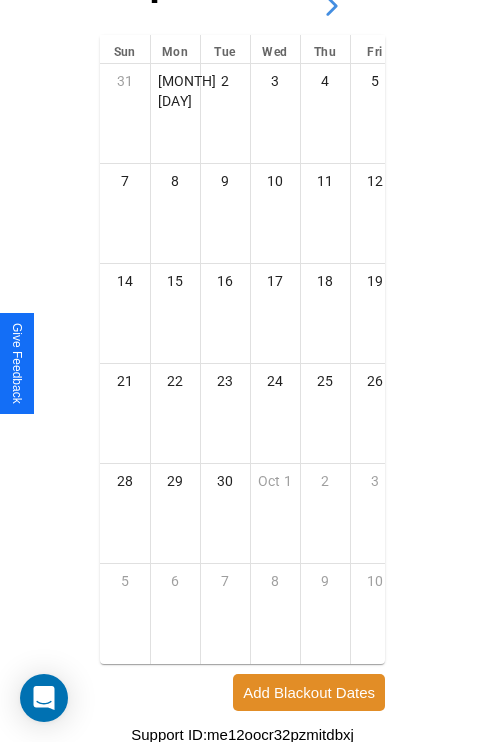 scroll, scrollTop: 296, scrollLeft: 0, axis: vertical 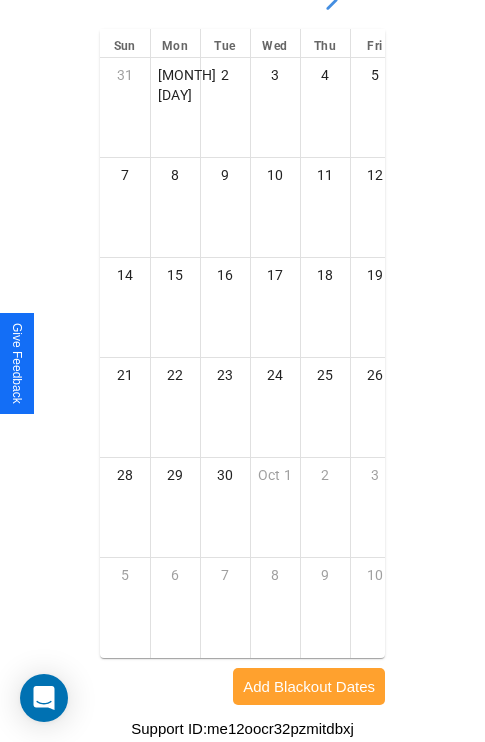 click on "Add Blackout Dates" at bounding box center [309, 686] 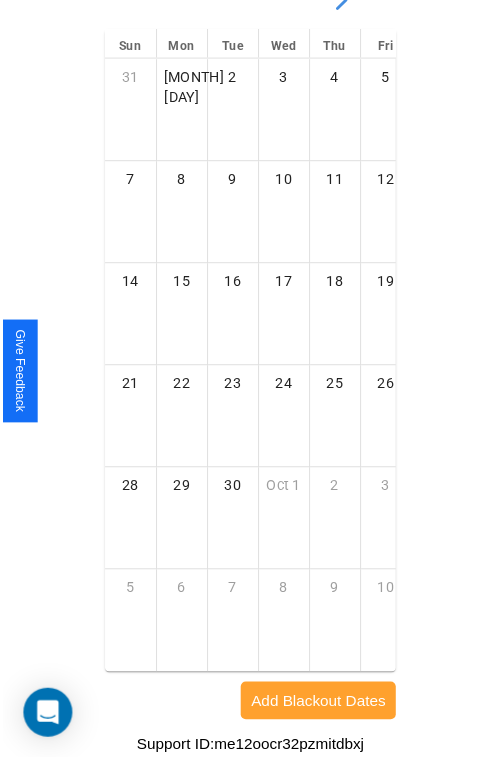 scroll, scrollTop: 281, scrollLeft: 0, axis: vertical 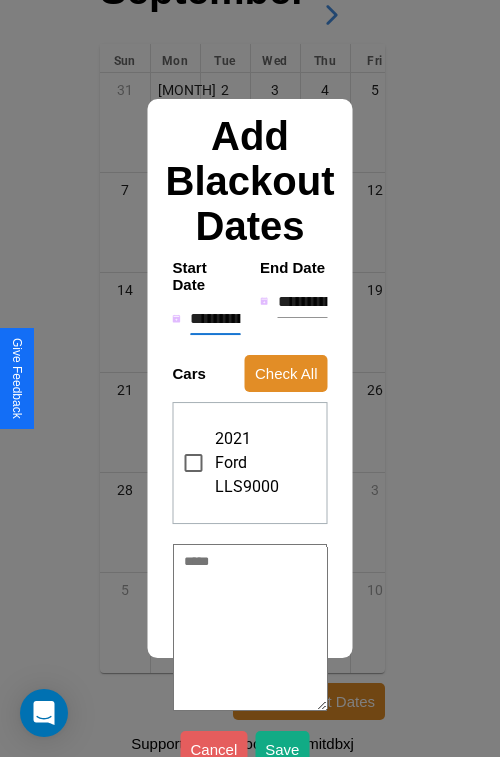 click on "**********" at bounding box center [215, 319] 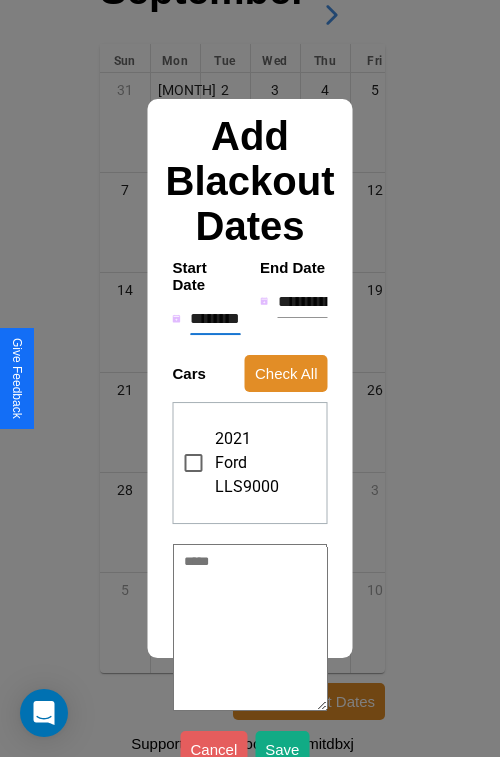 type on "*" 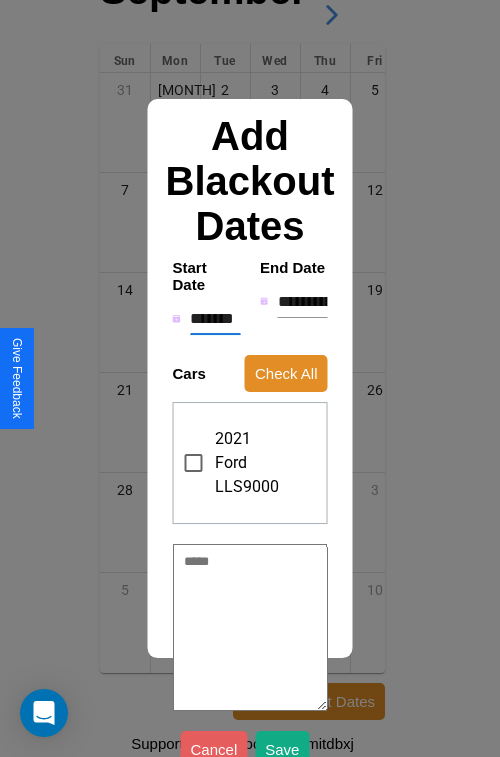 type on "*" 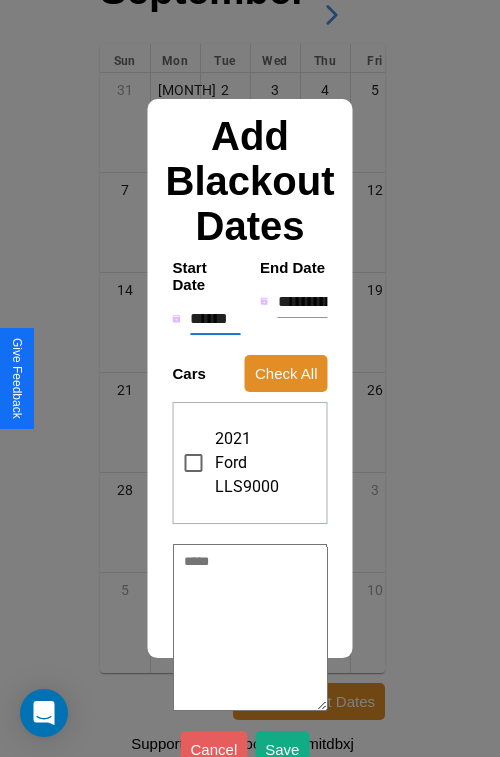type on "*" 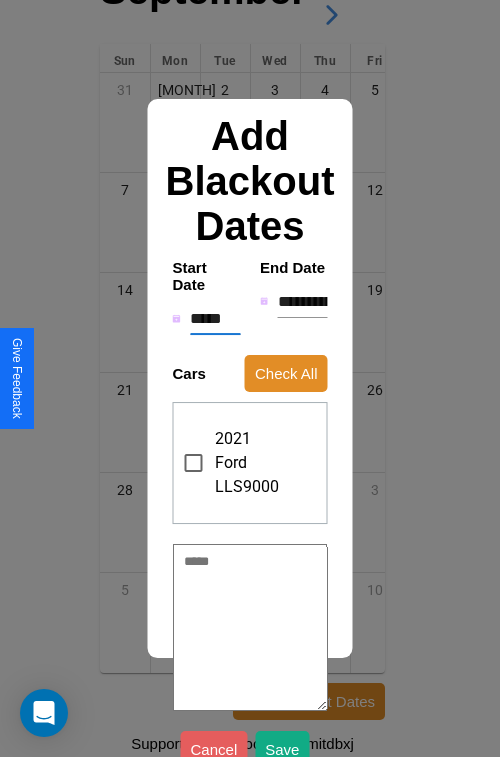 type on "*" 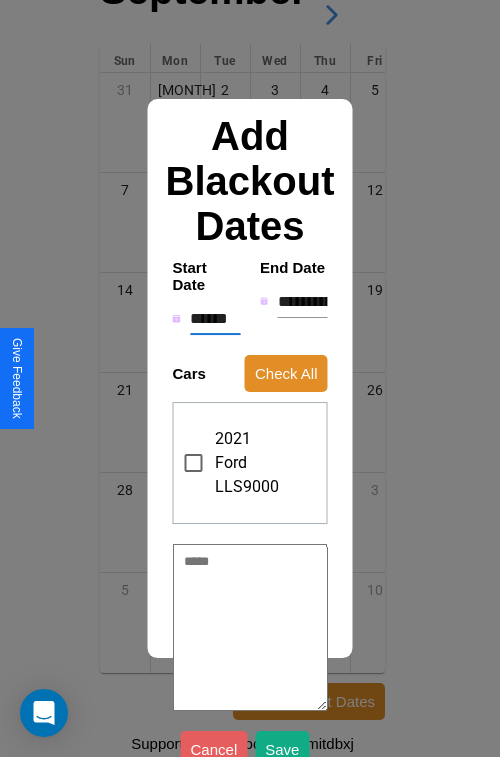 type on "*" 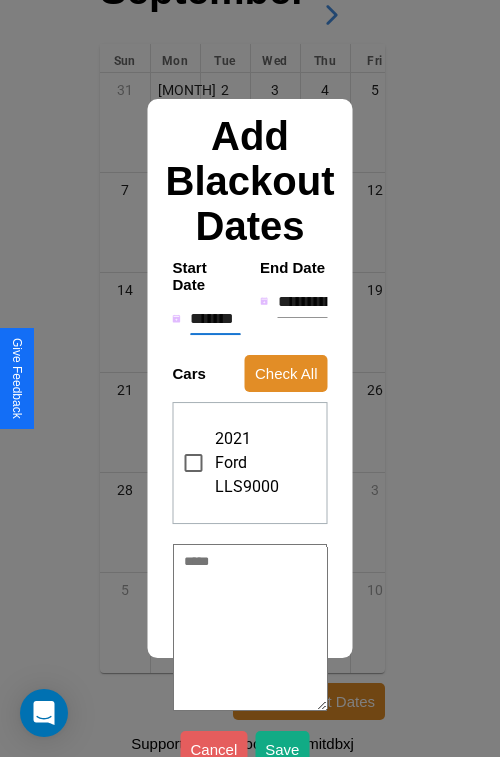 type on "*" 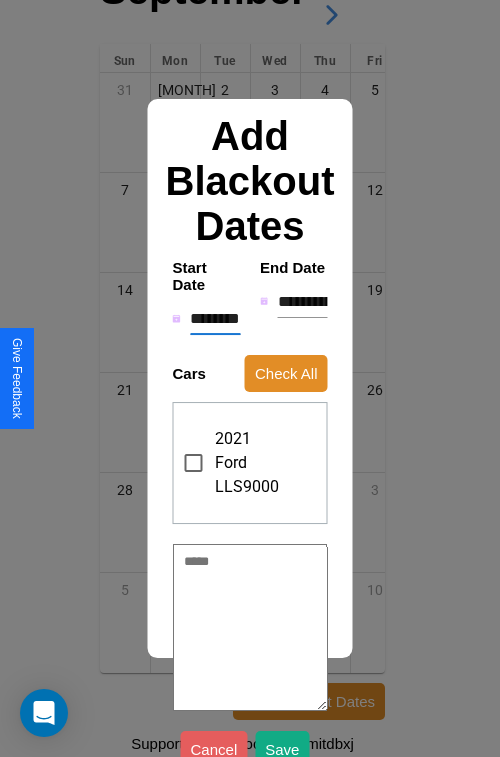 type on "*" 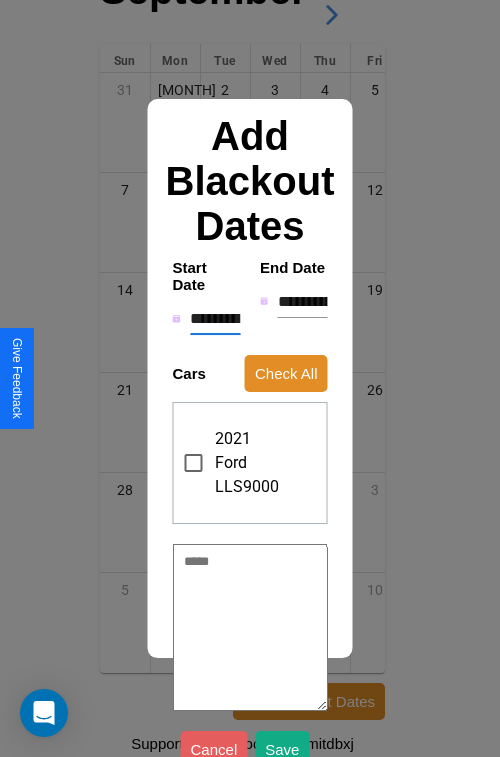 type on "*" 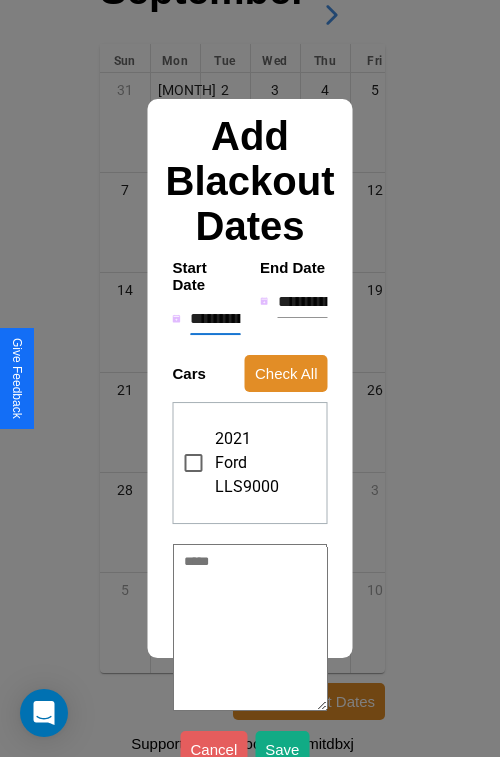type on "*" 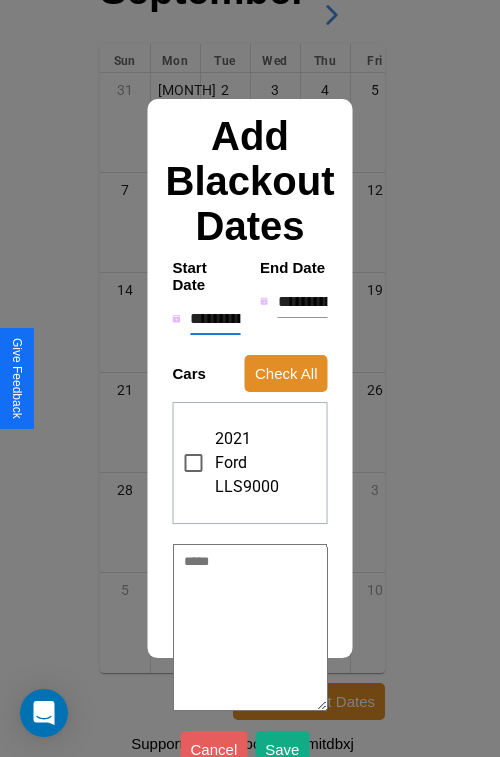 type on "*" 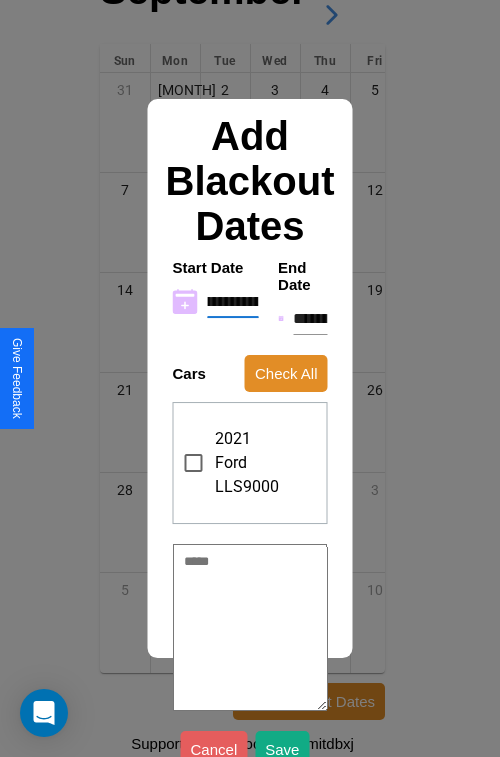 type on "**********" 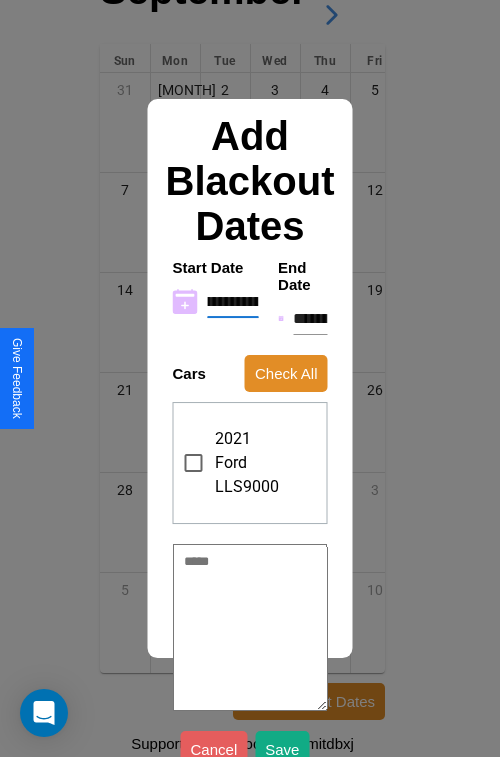 type on "*" 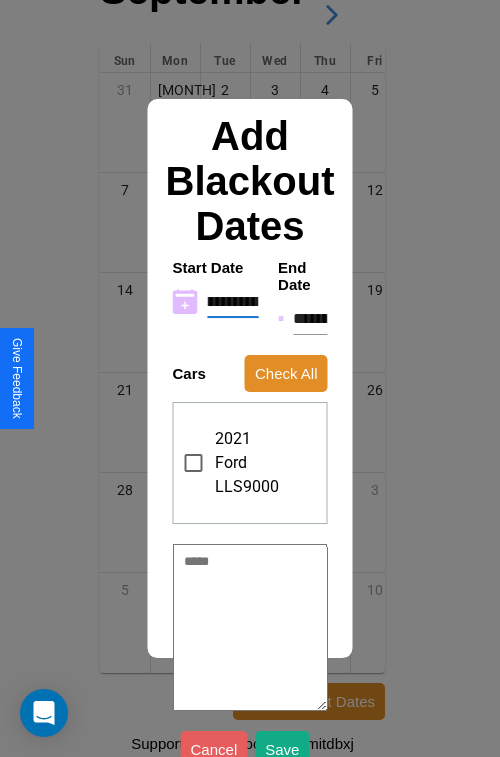 type on "**********" 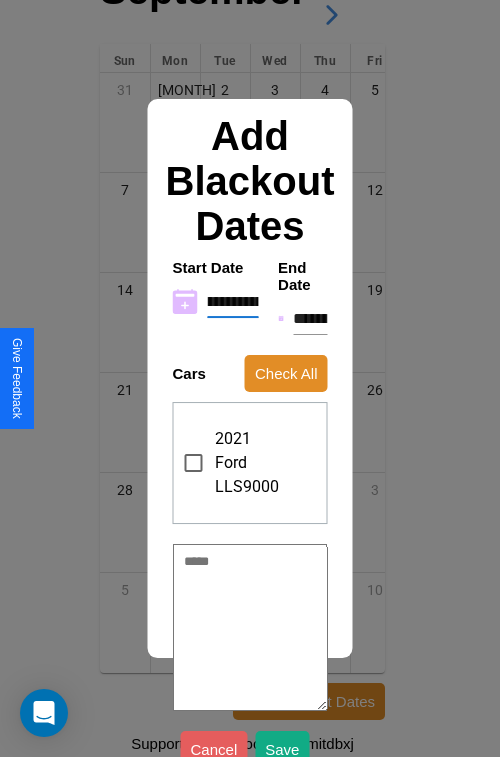 type on "*" 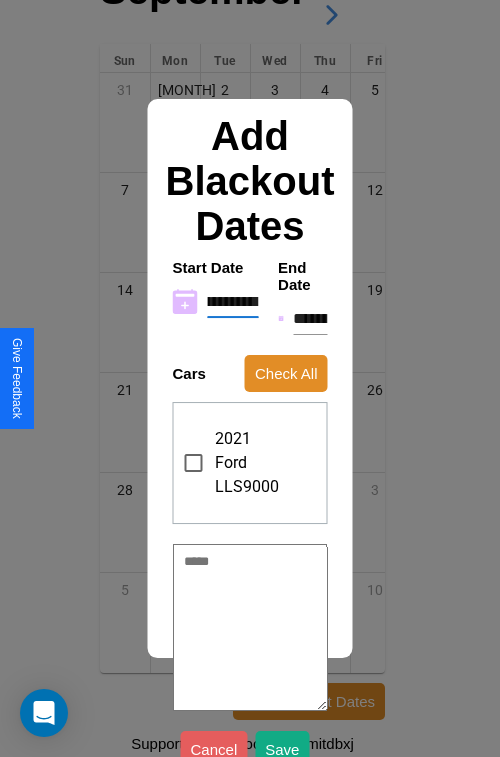 type on "**********" 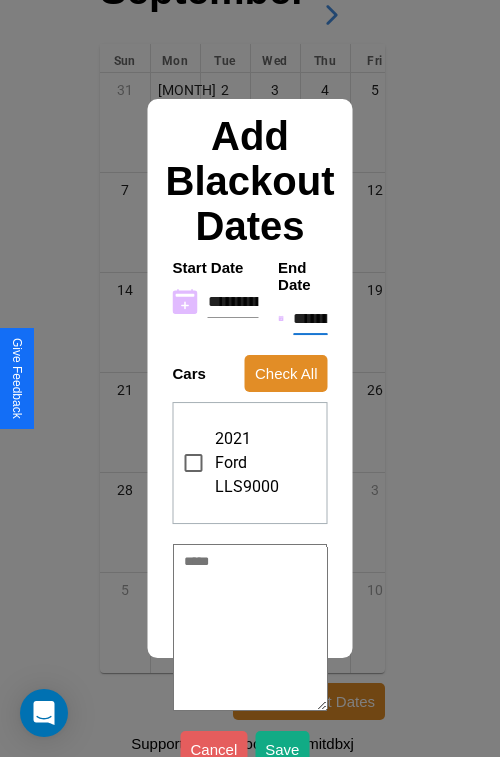 click on "**********" at bounding box center (310, 319) 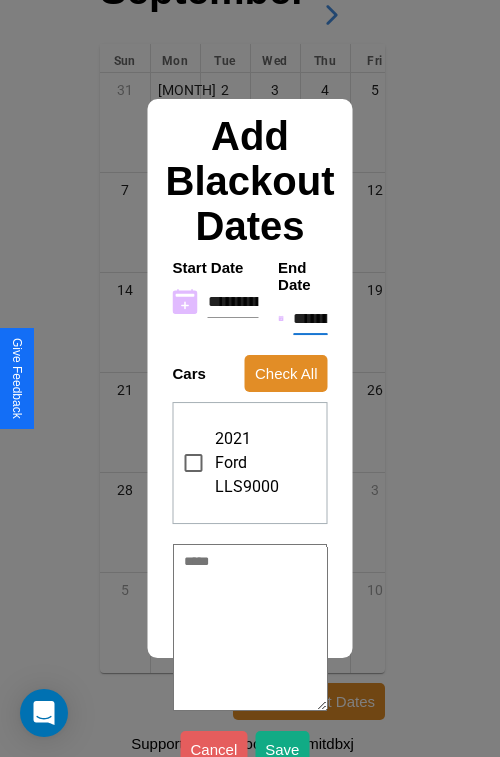 type on "*" 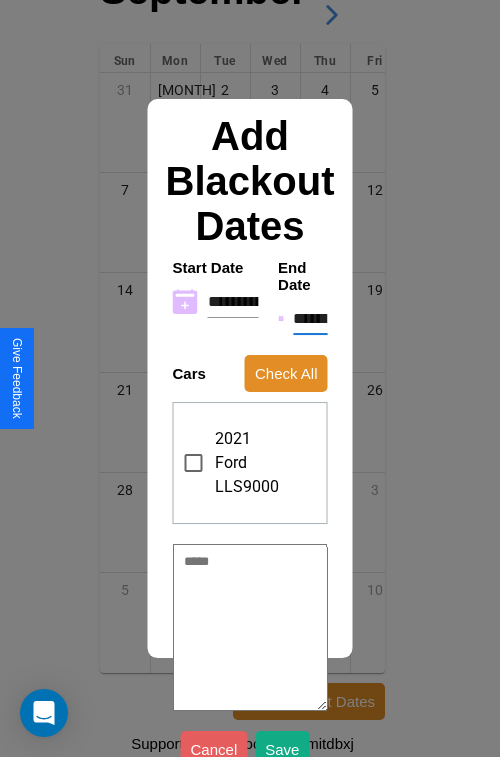 type on "*" 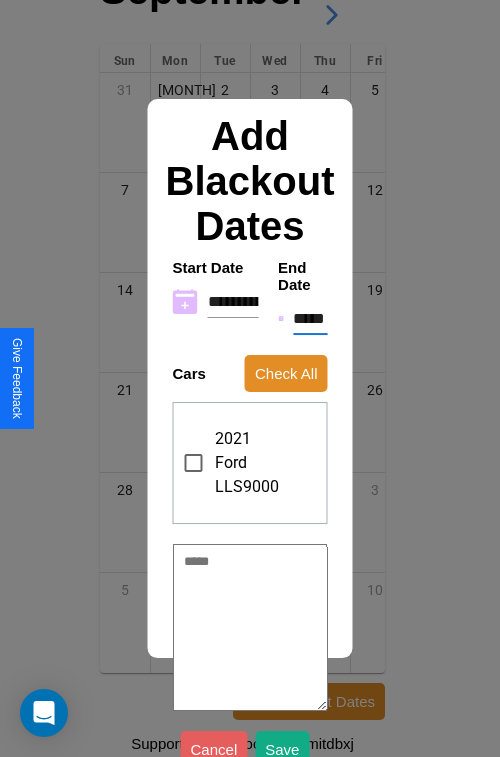 type on "*" 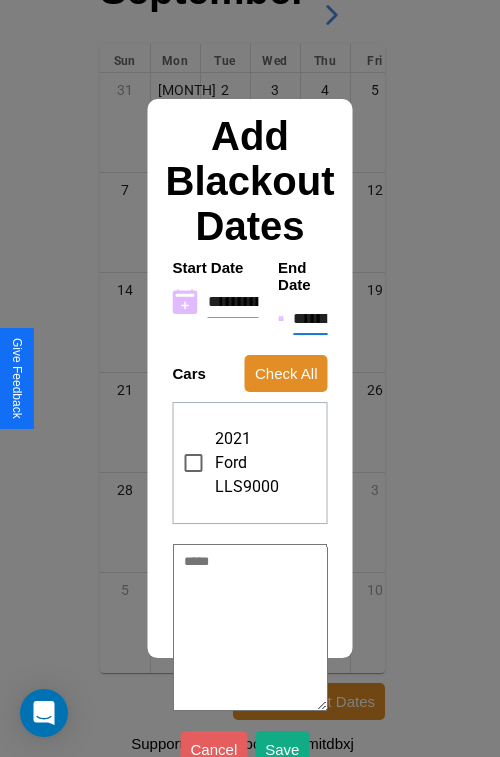 type on "*" 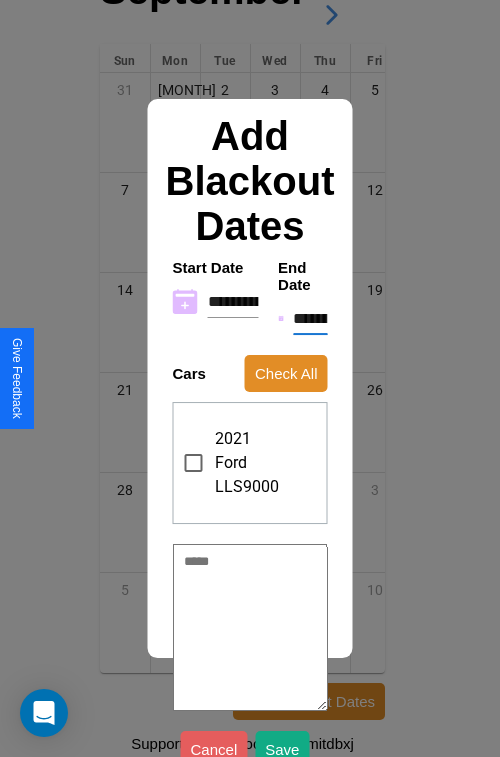 type on "*" 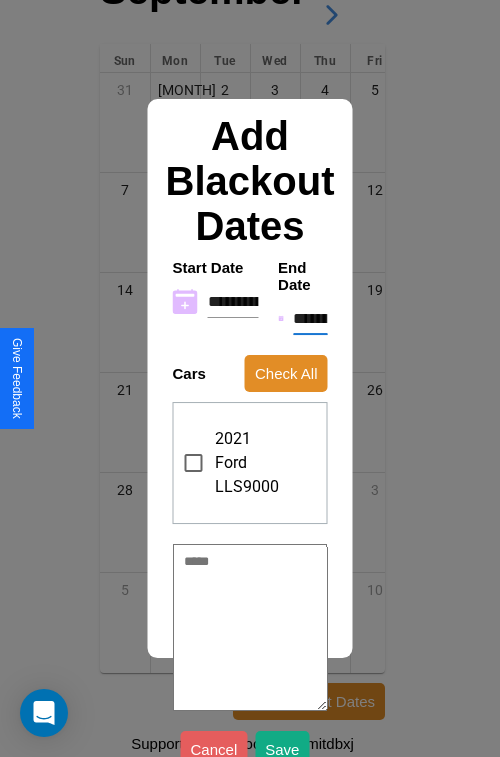 type on "*" 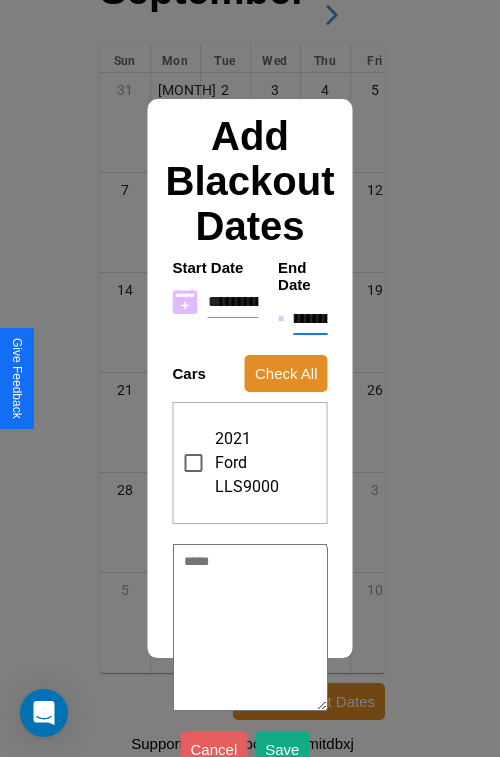 type on "**********" 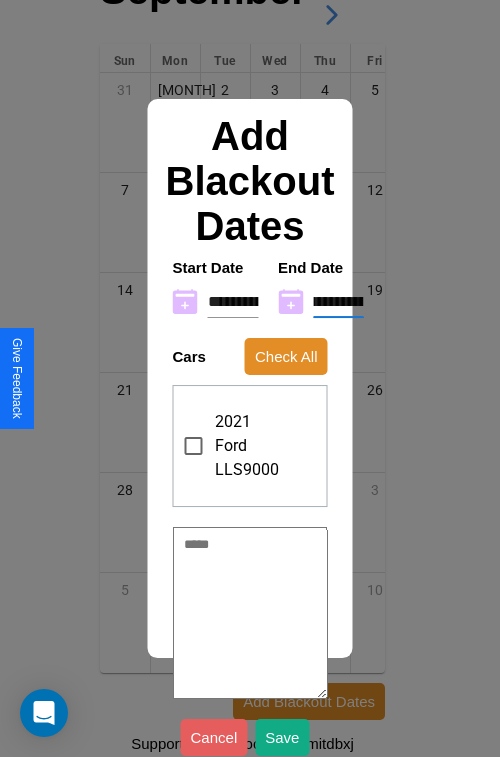 type on "**********" 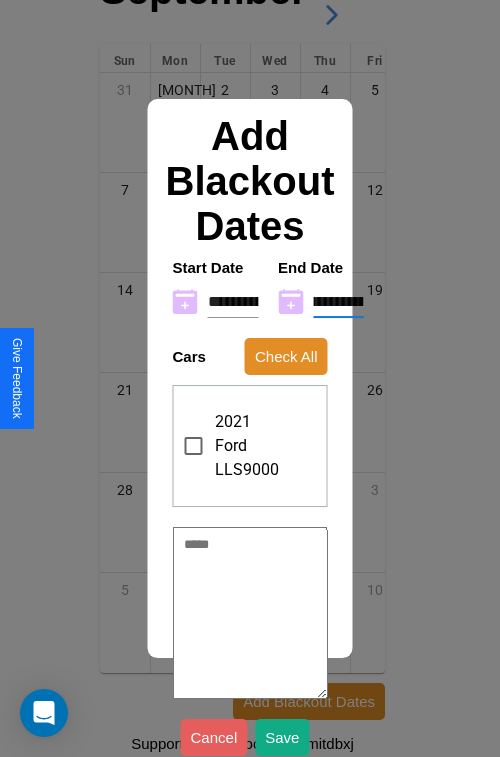 type on "*" 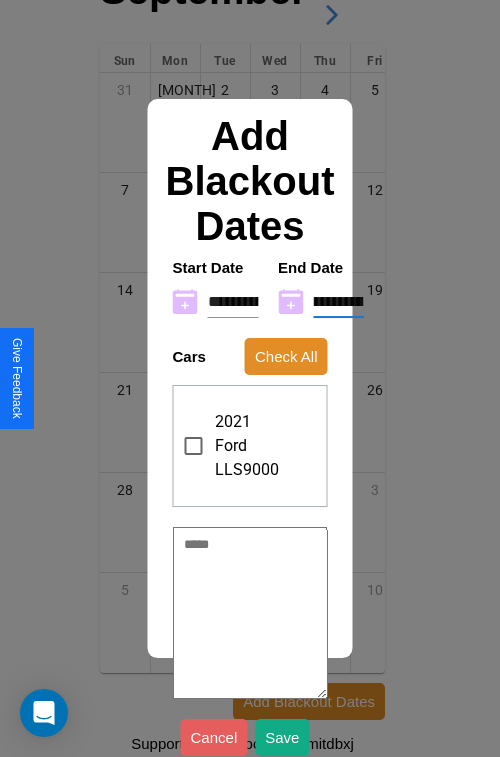 type on "**********" 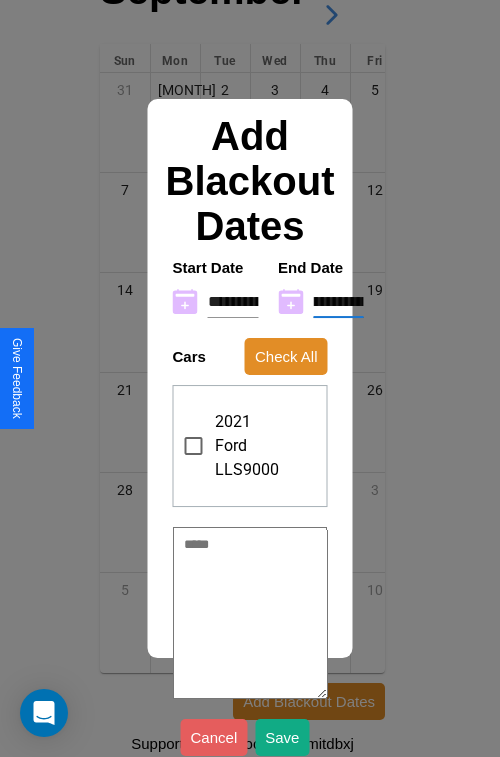 type on "*" 